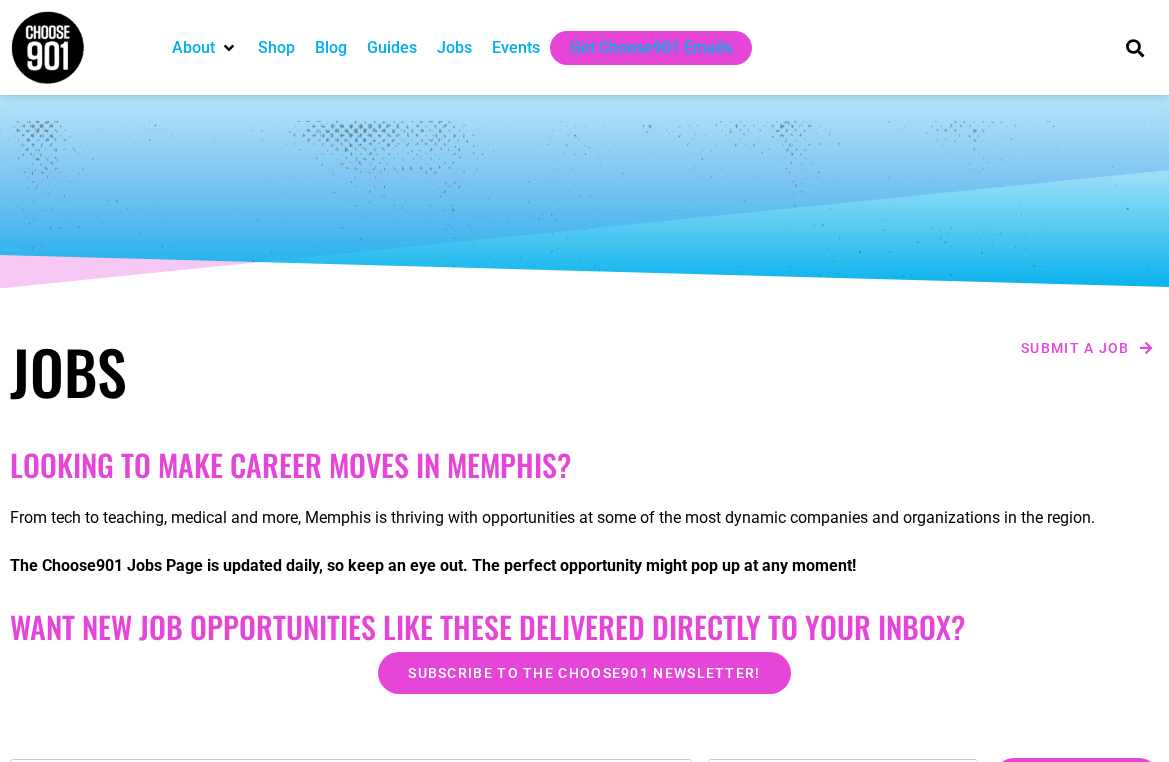 scroll, scrollTop: 0, scrollLeft: 0, axis: both 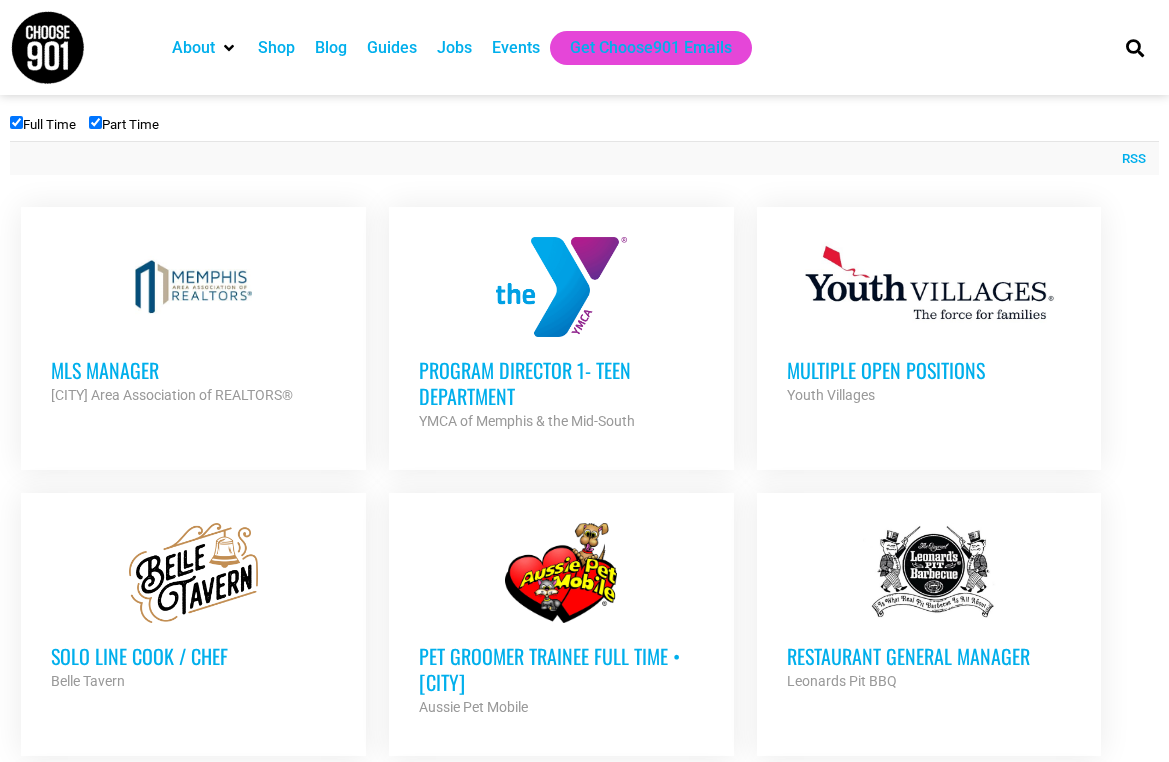 click at bounding box center (193, 287) 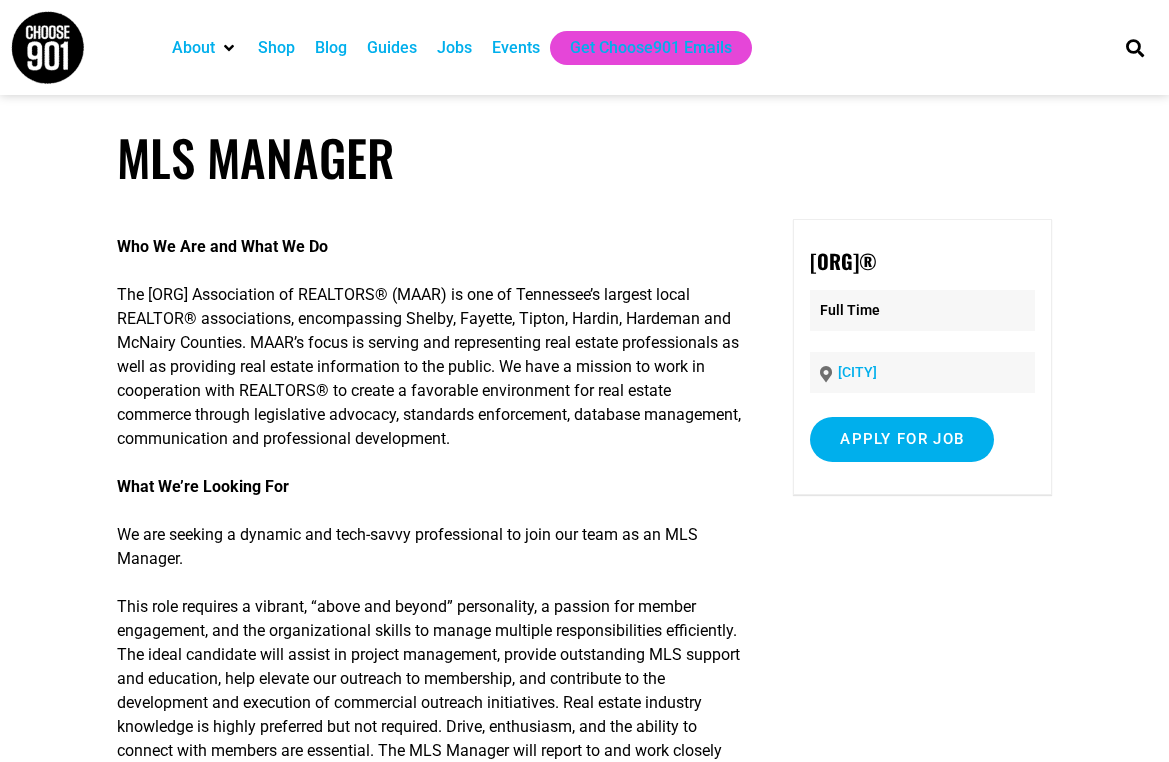 scroll, scrollTop: 0, scrollLeft: 0, axis: both 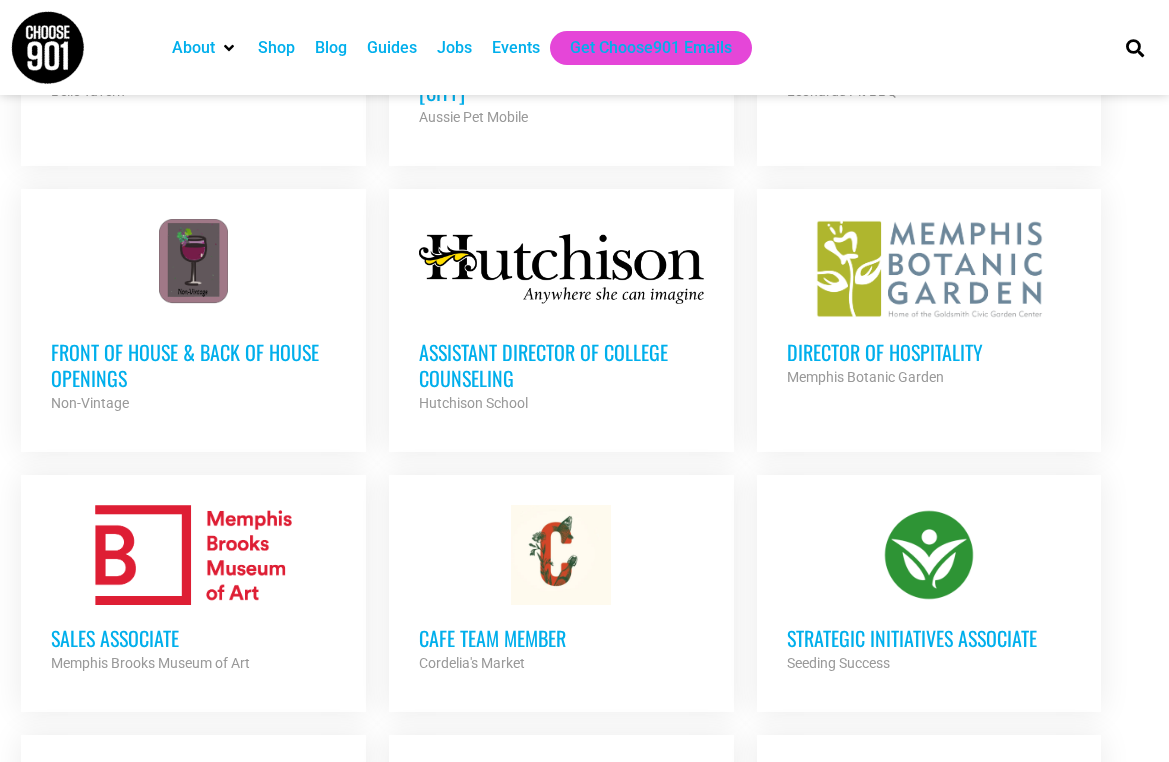 click at bounding box center [929, 269] 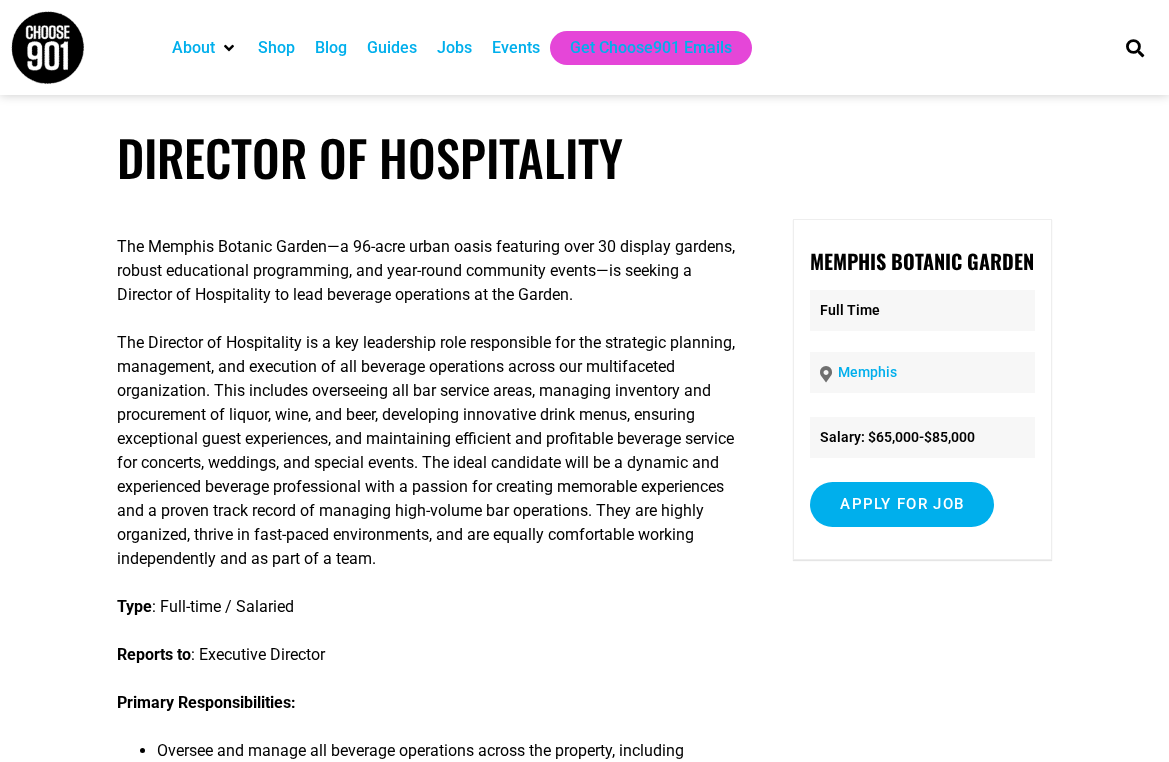scroll, scrollTop: 0, scrollLeft: 0, axis: both 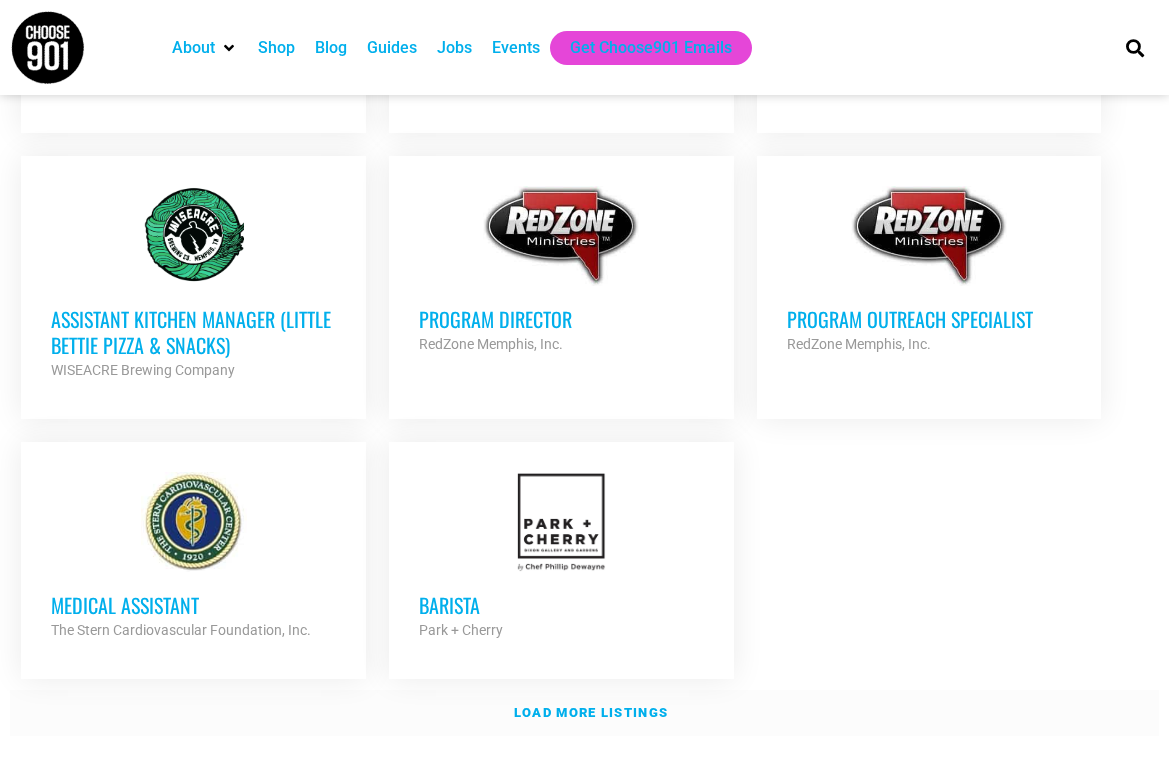 click on "Load more listings" at bounding box center [591, 712] 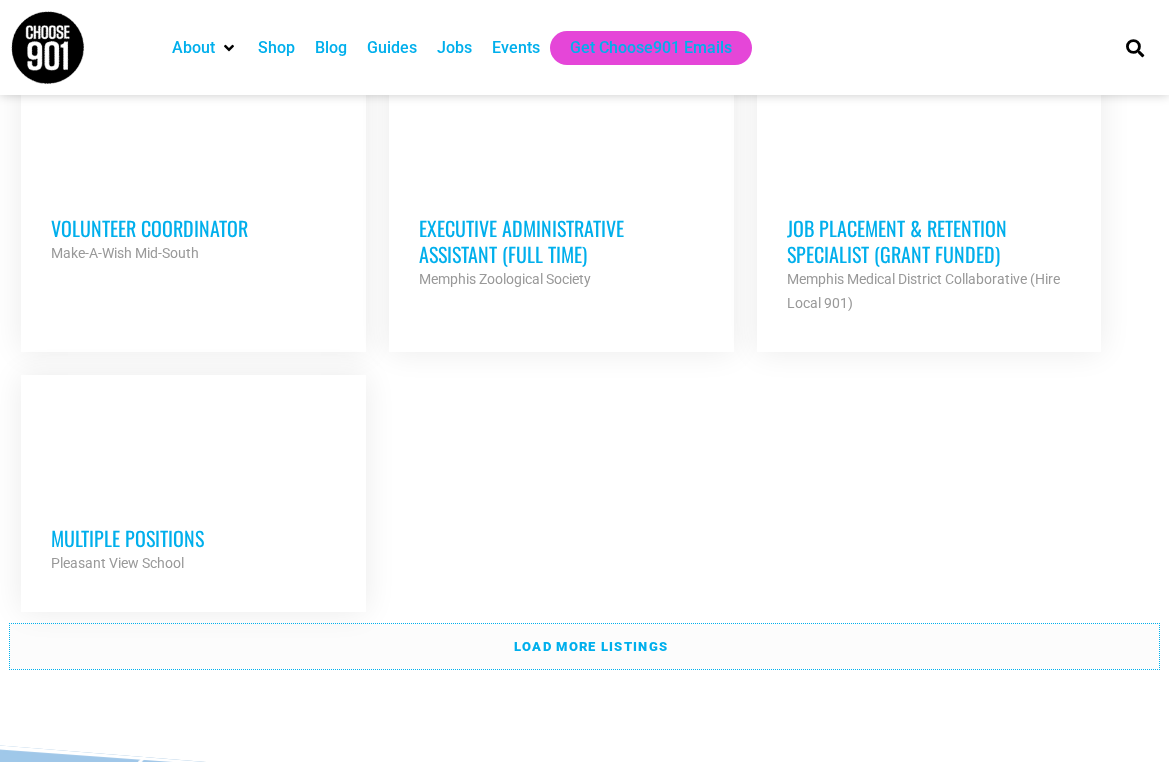 scroll, scrollTop: 4208, scrollLeft: 0, axis: vertical 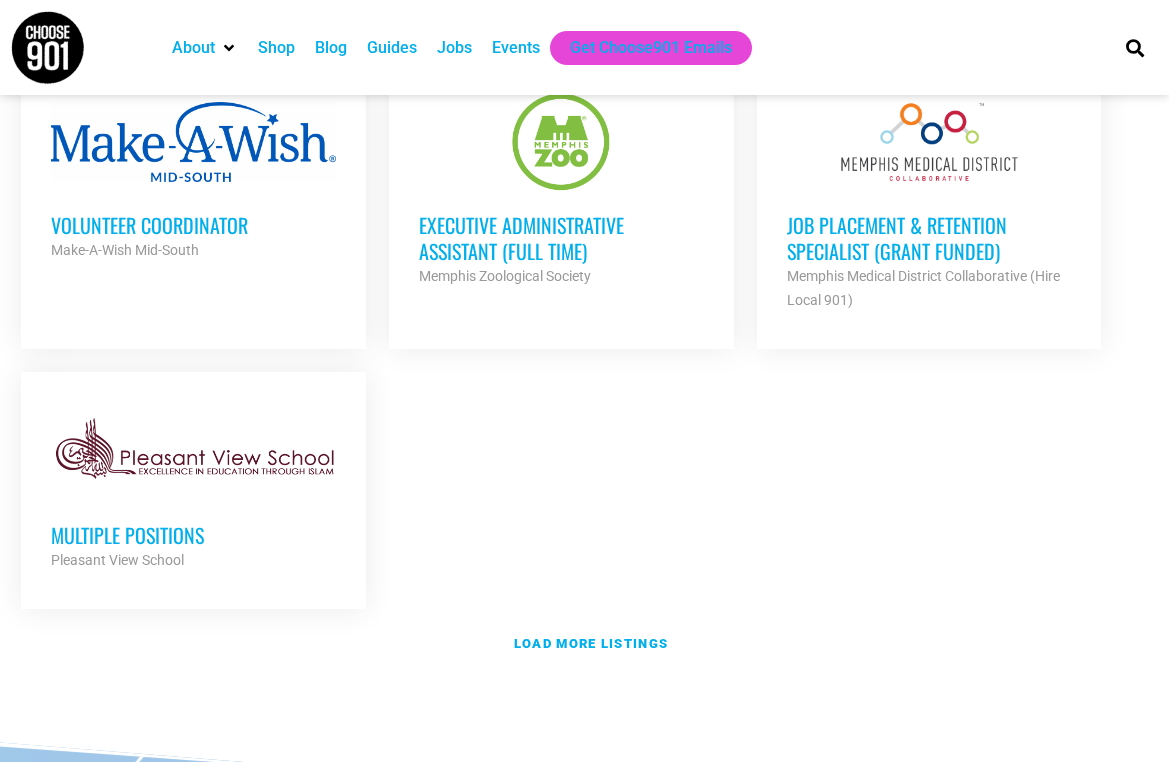 click at bounding box center [193, 452] 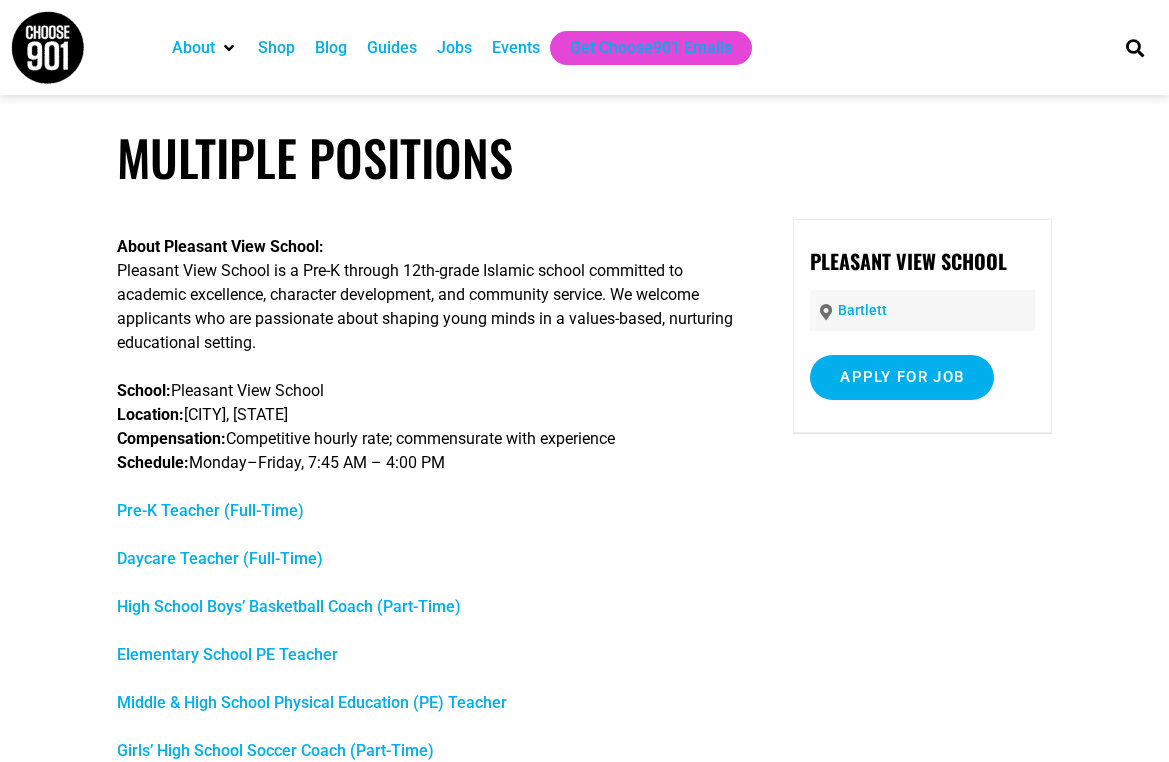 scroll, scrollTop: 0, scrollLeft: 0, axis: both 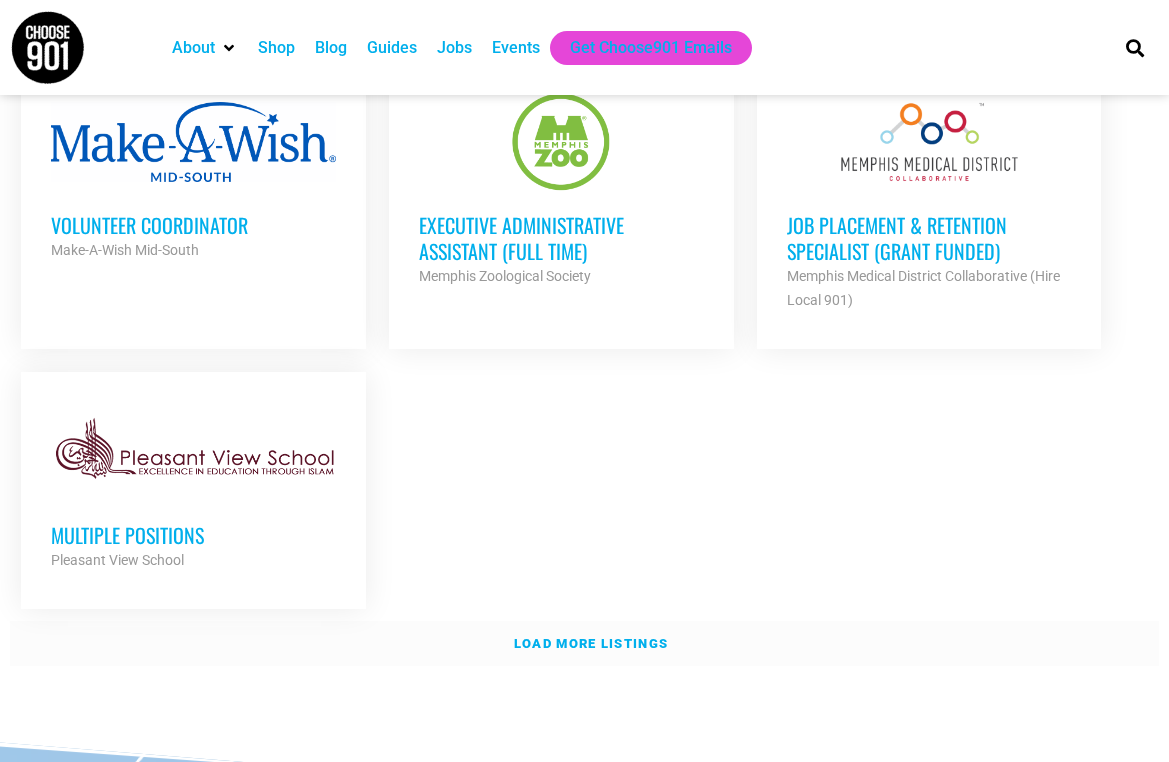 click on "Load more listings" at bounding box center (584, 644) 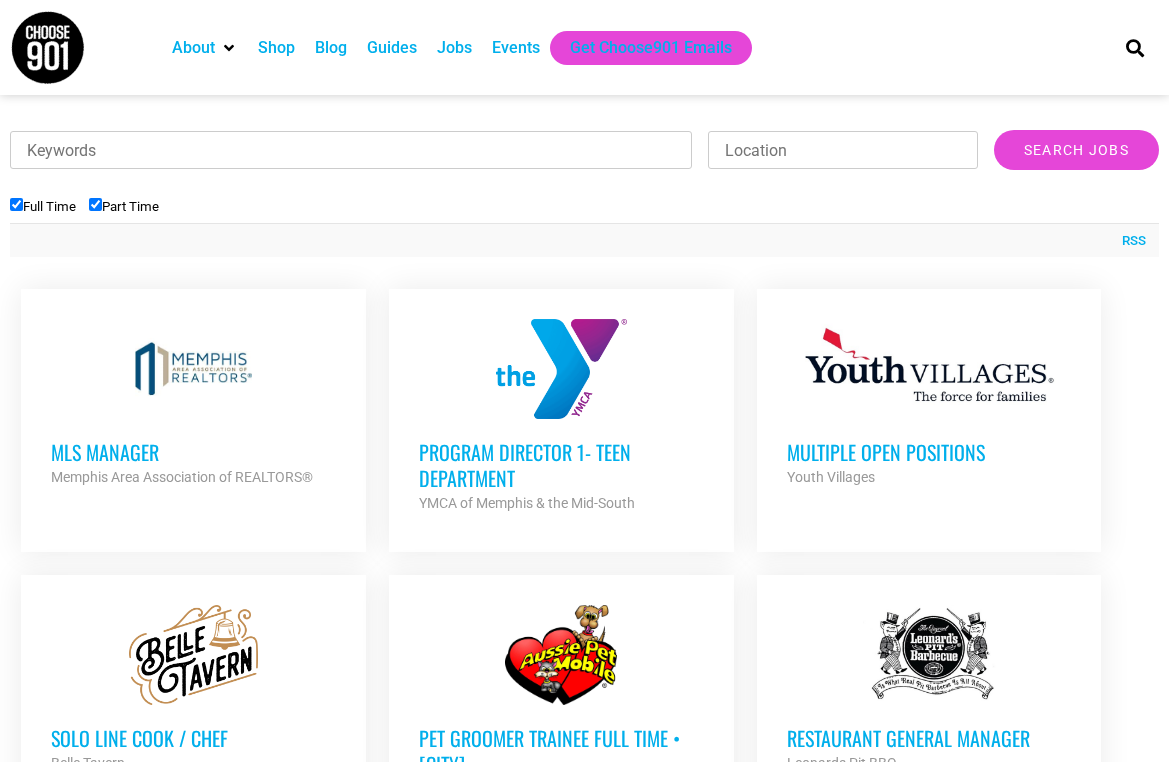 scroll, scrollTop: 588, scrollLeft: 0, axis: vertical 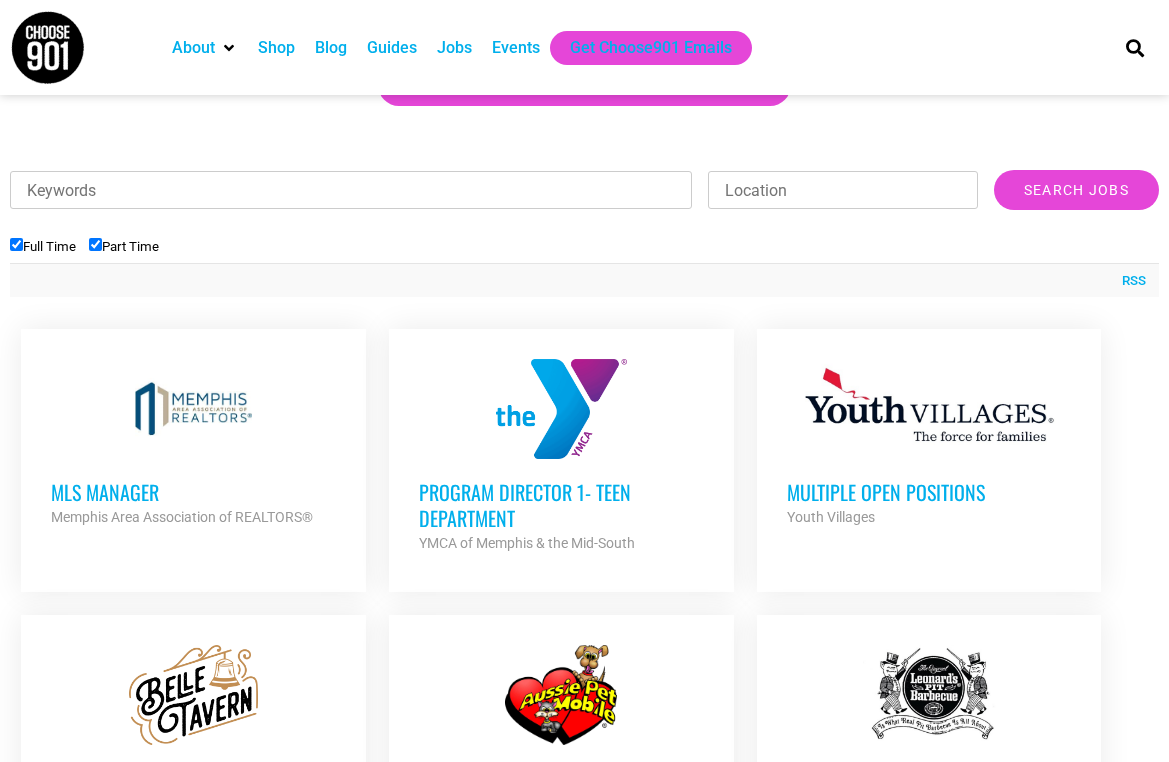 click at bounding box center (561, 409) 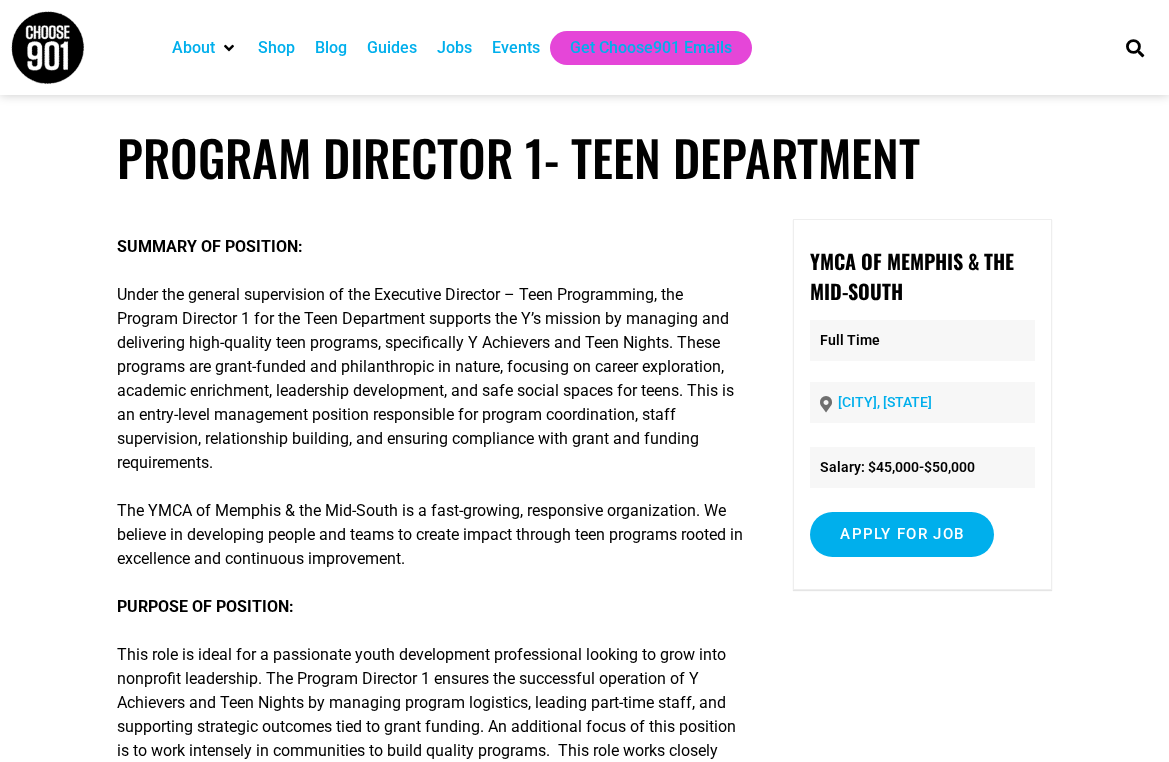 scroll, scrollTop: 0, scrollLeft: 0, axis: both 